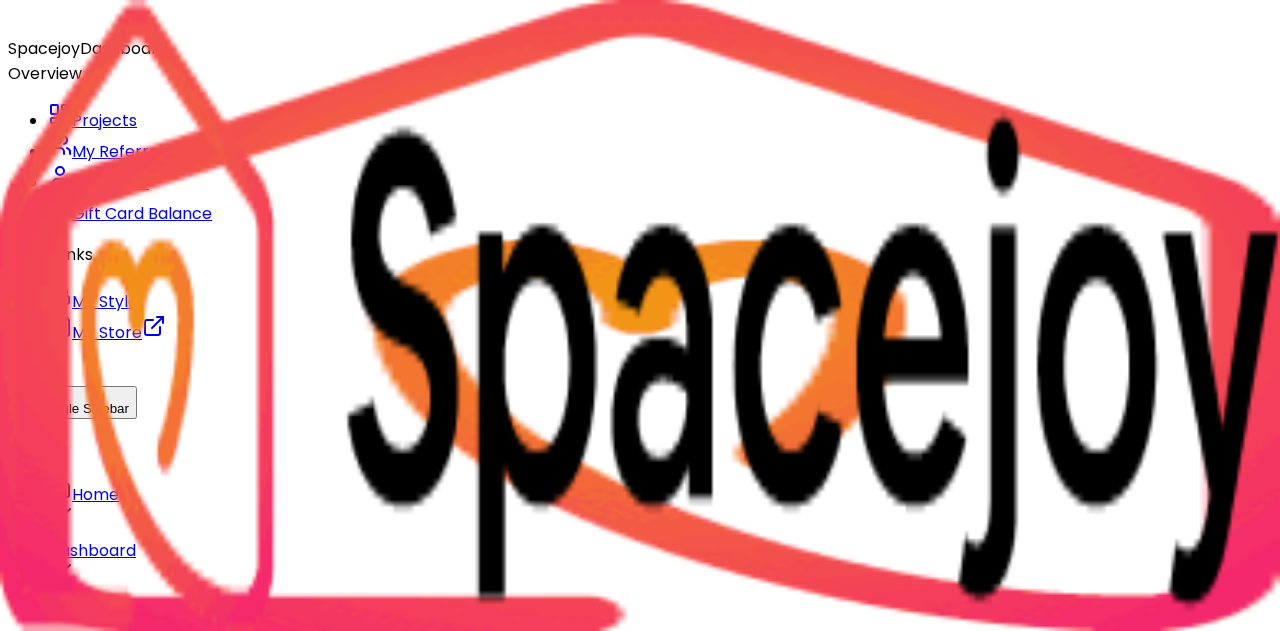 scroll, scrollTop: 0, scrollLeft: 0, axis: both 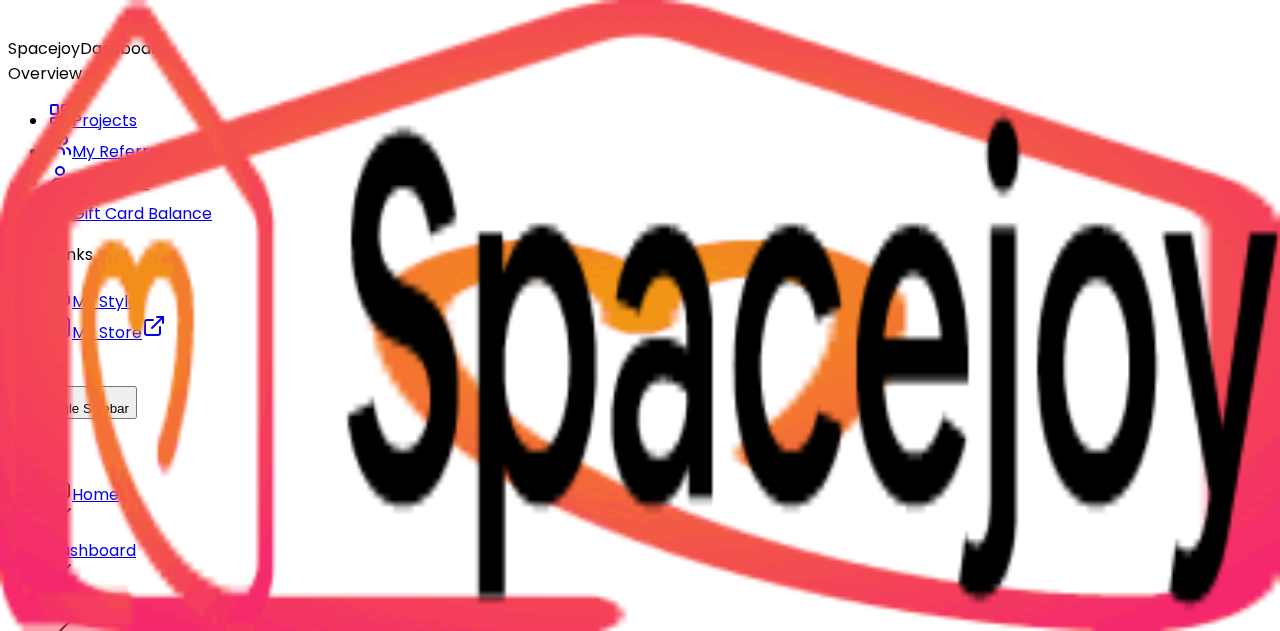 click at bounding box center (68, 1603) 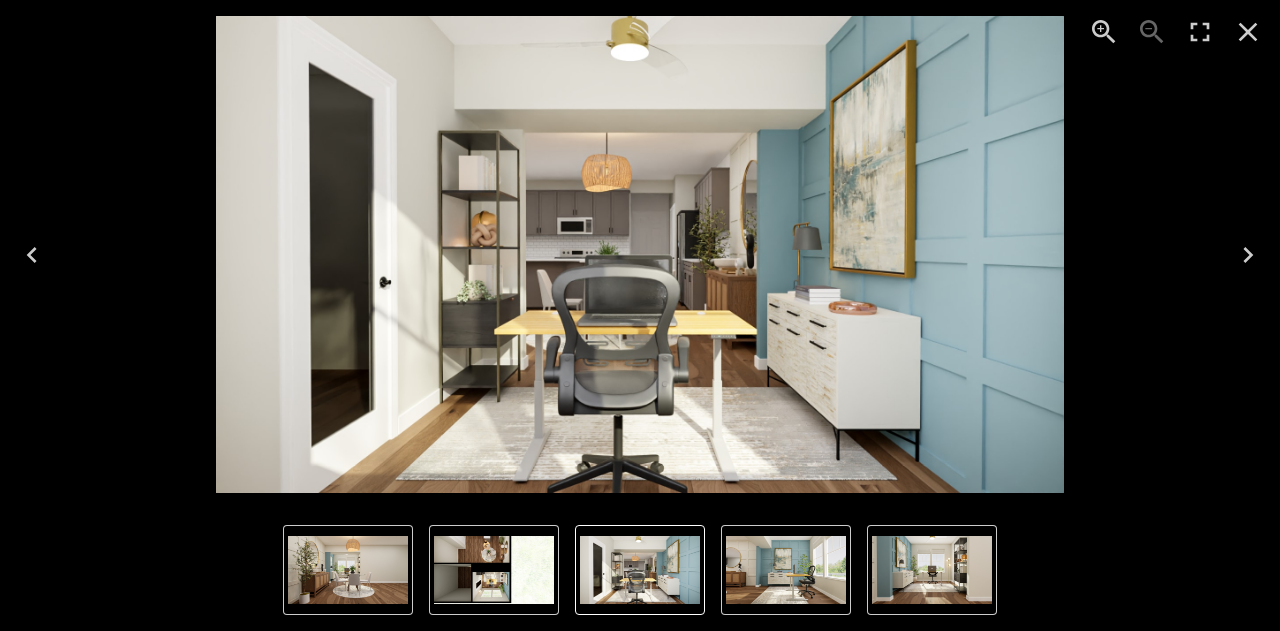 click at bounding box center [1248, 255] 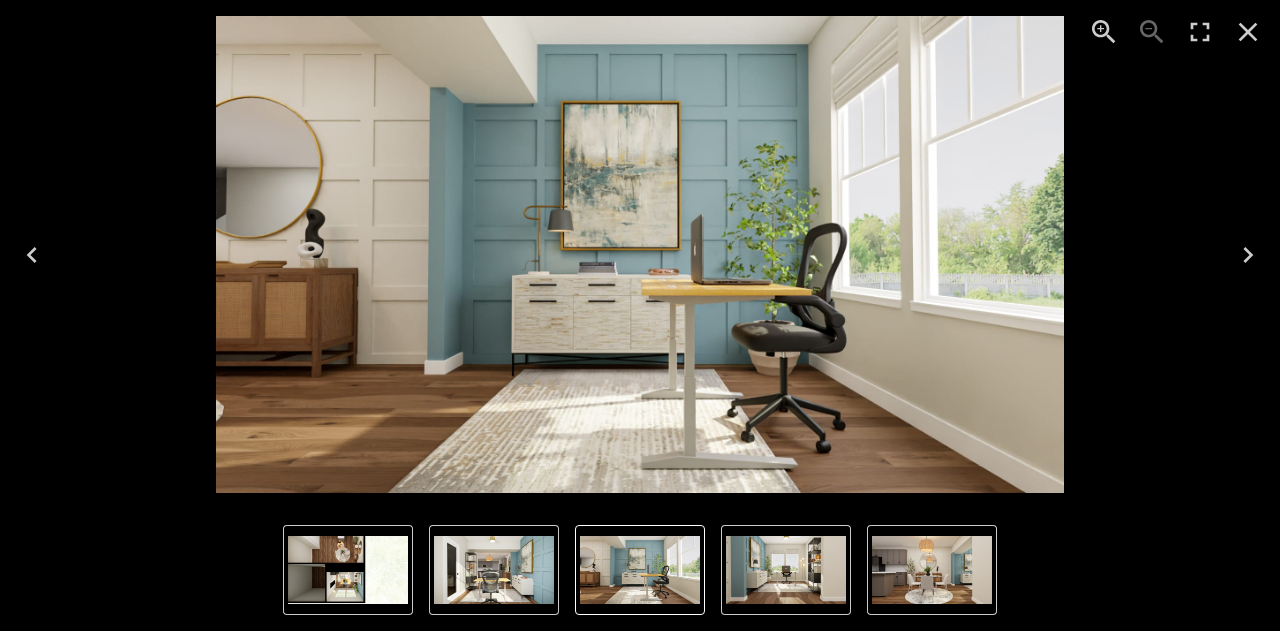 click at bounding box center (1200, 32) 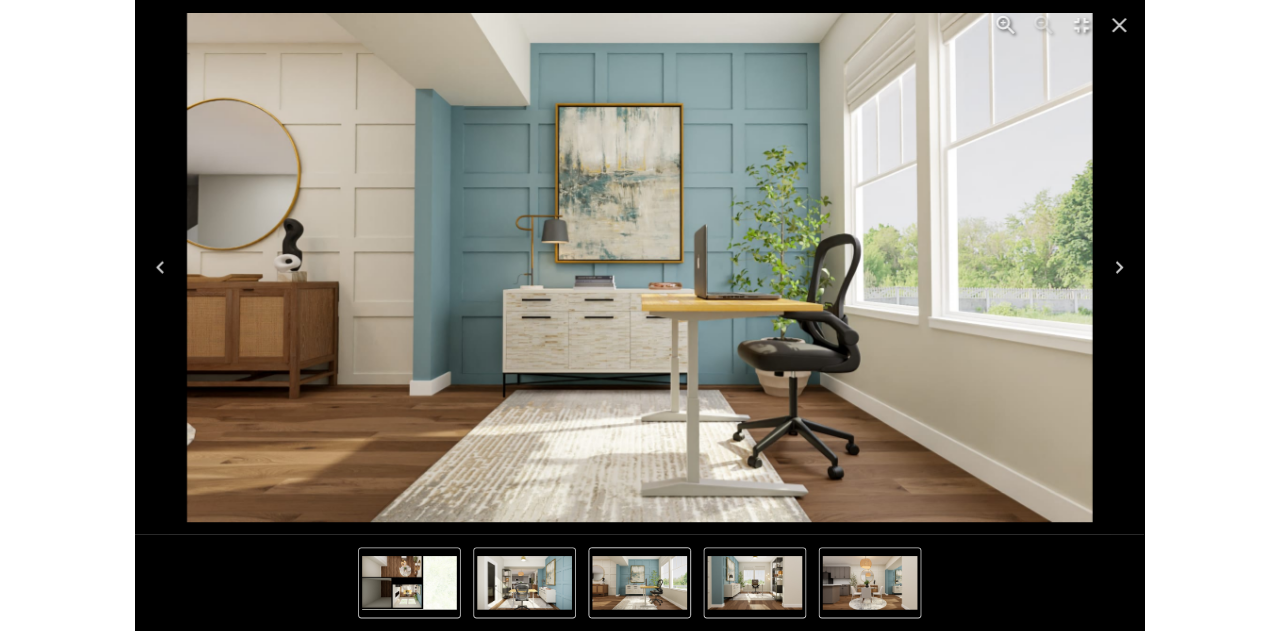 scroll, scrollTop: 7062, scrollLeft: 0, axis: vertical 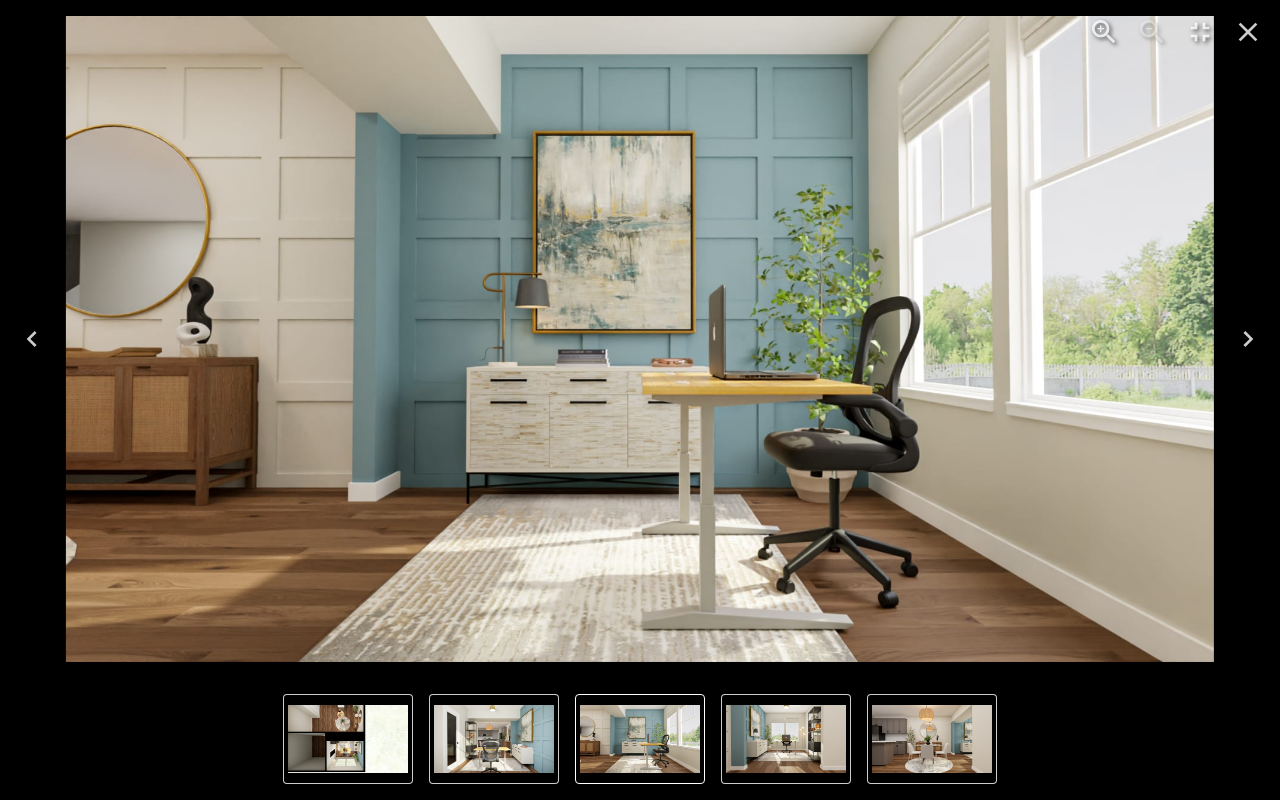 type 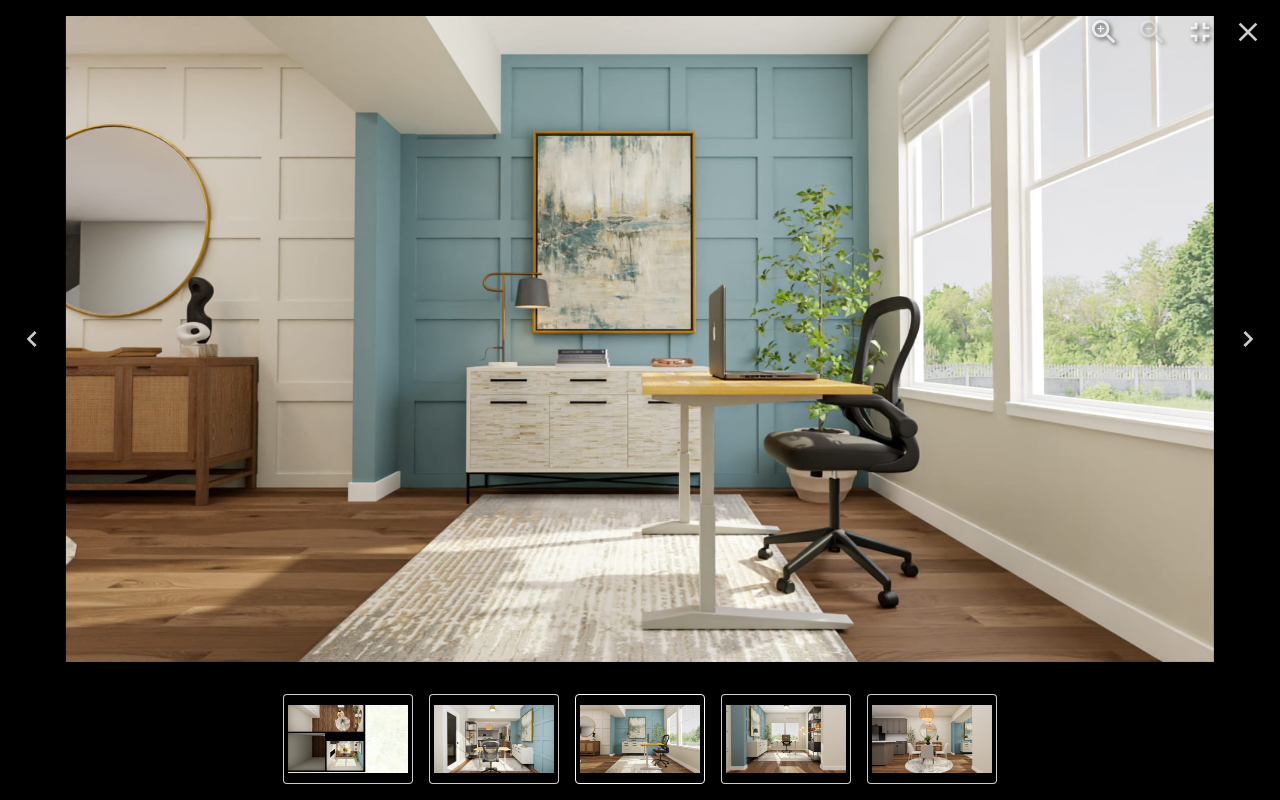 click at bounding box center (1248, 32) 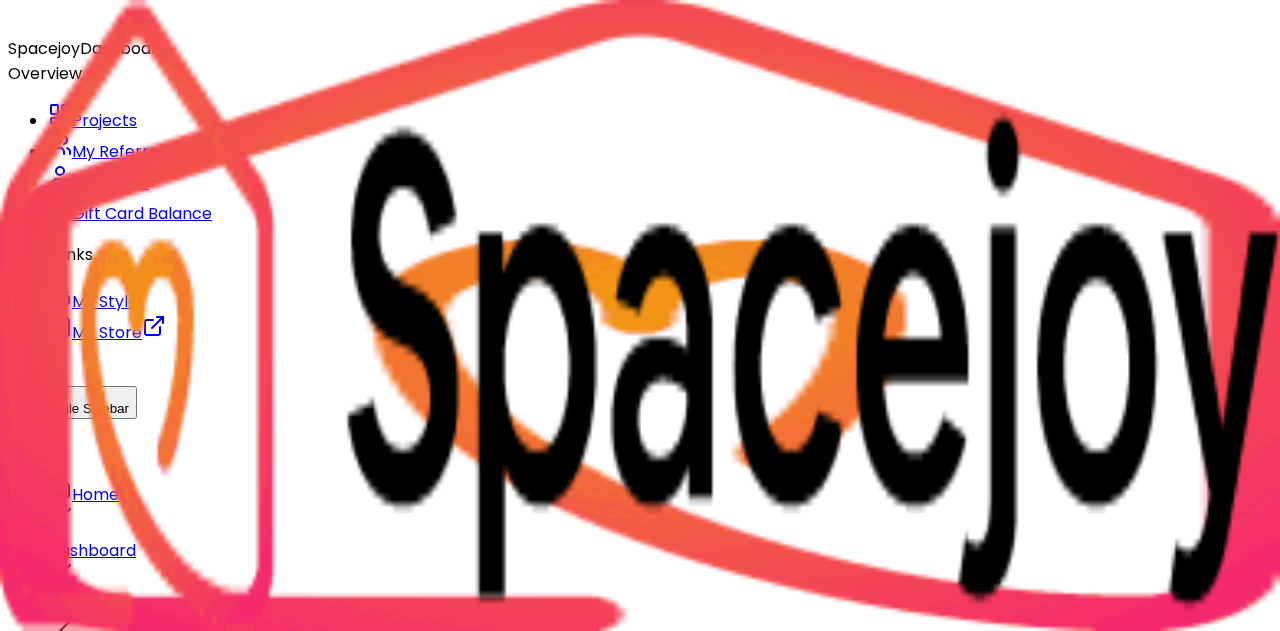 scroll, scrollTop: 7230, scrollLeft: 0, axis: vertical 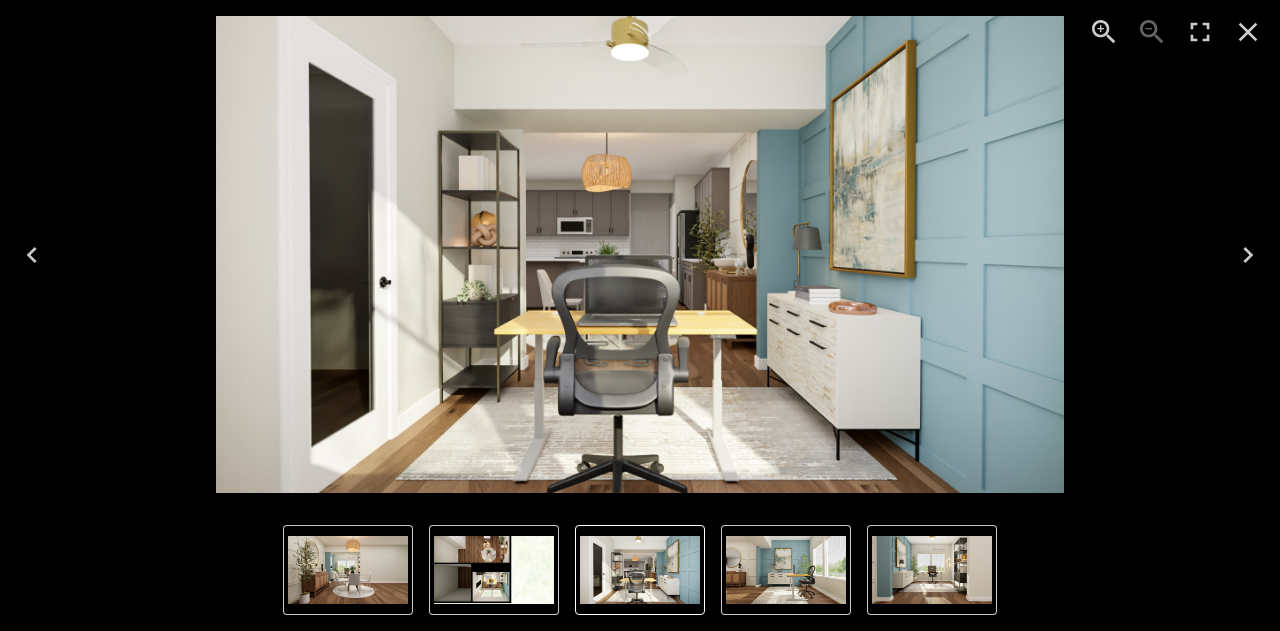 click at bounding box center (640, 254) 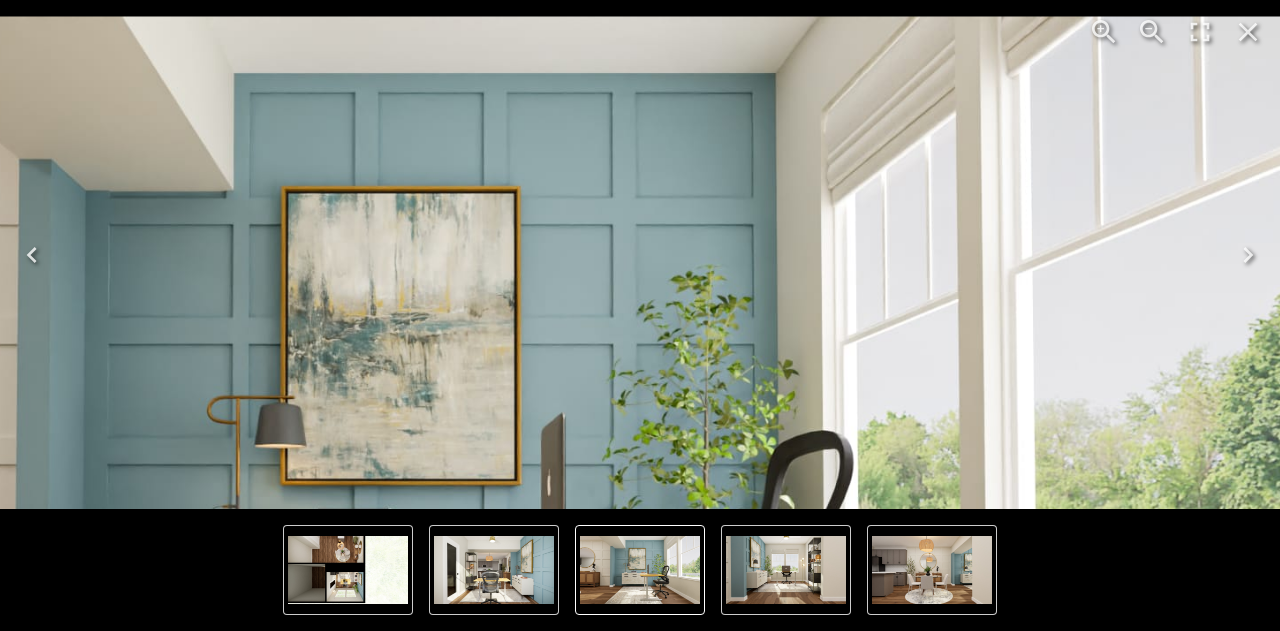type 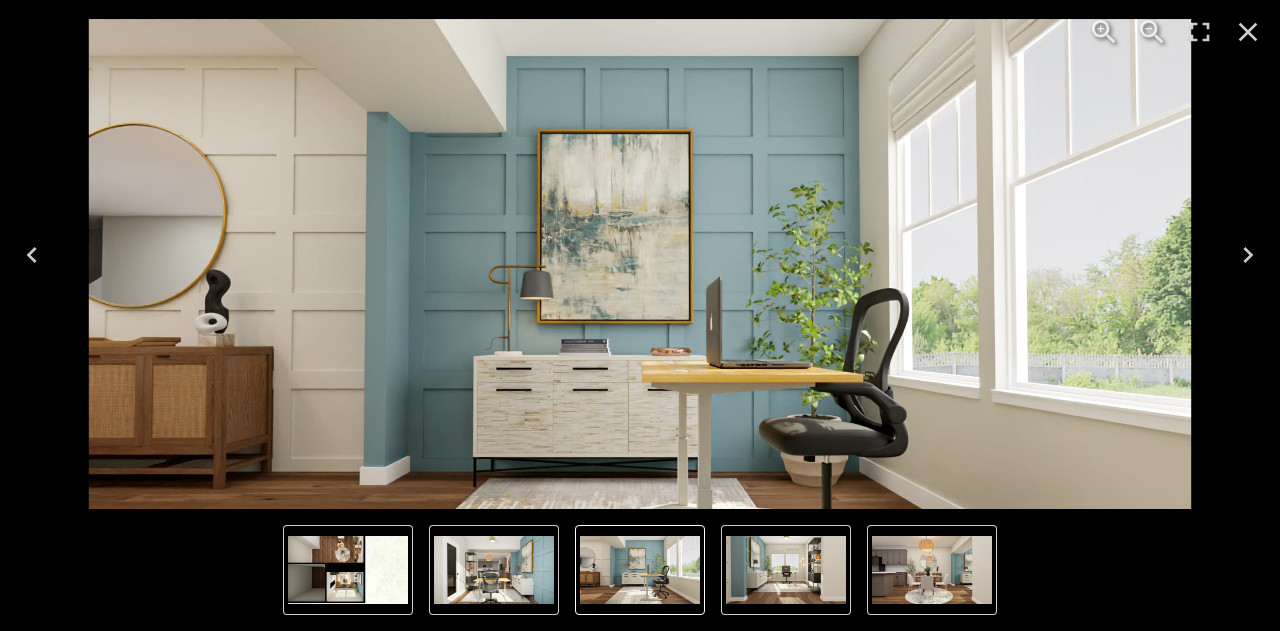 click at bounding box center (640, 329) 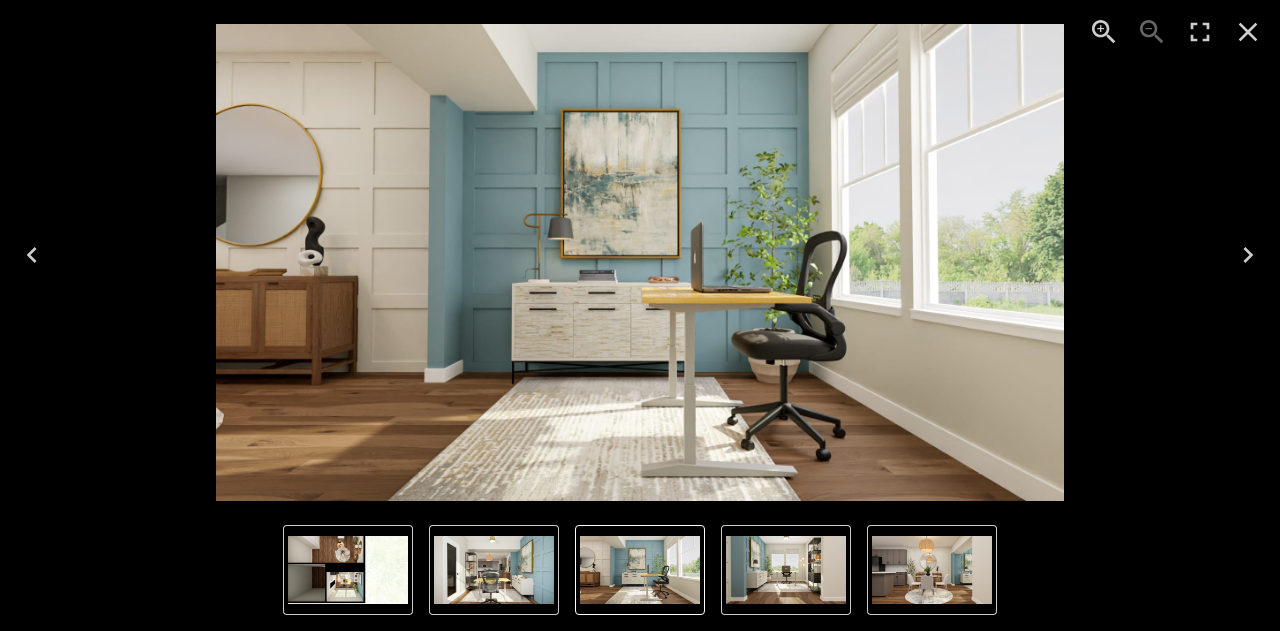 click at bounding box center (640, 262) 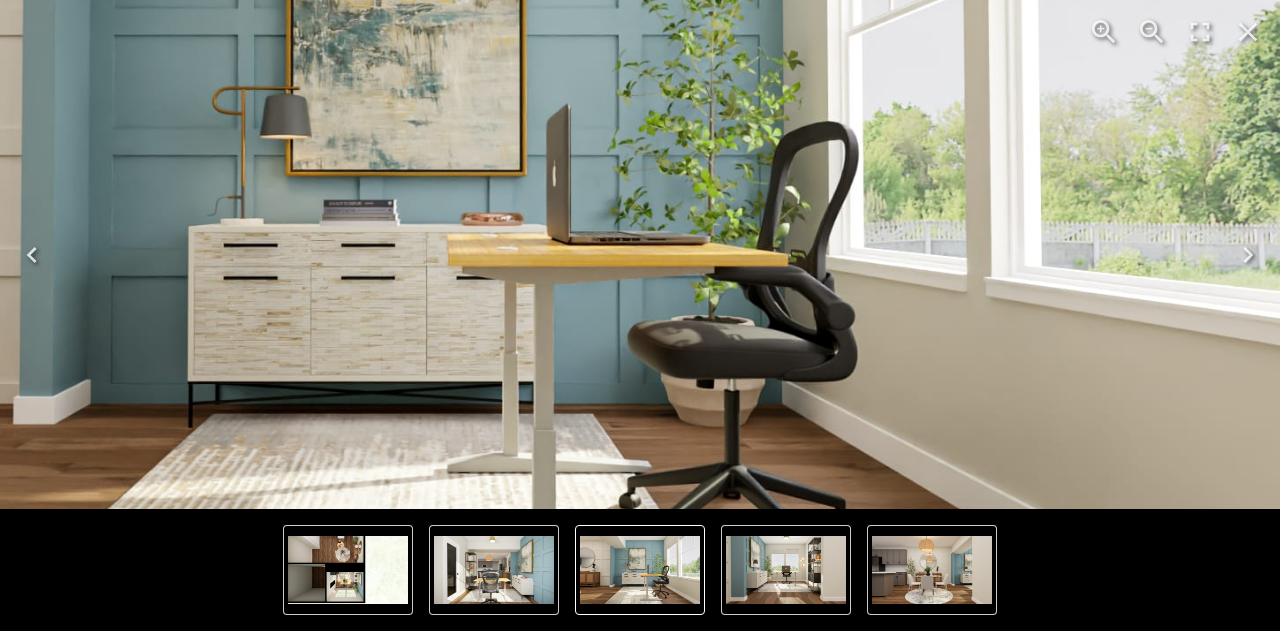 click at bounding box center (786, 570) 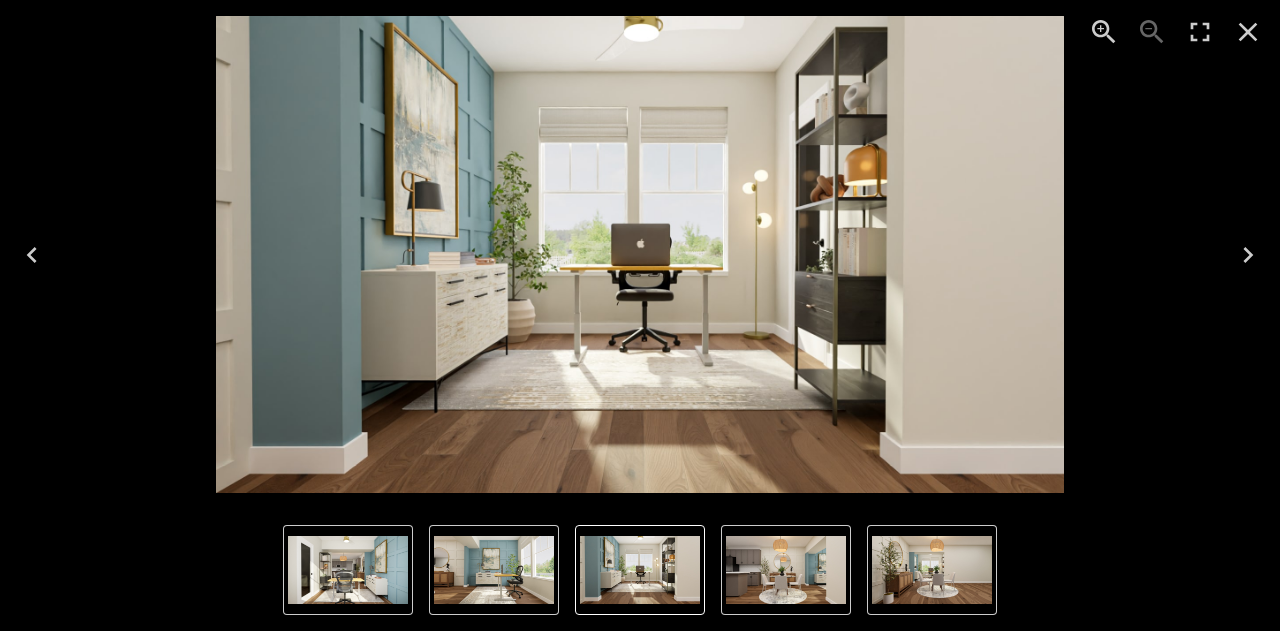 click at bounding box center (640, 254) 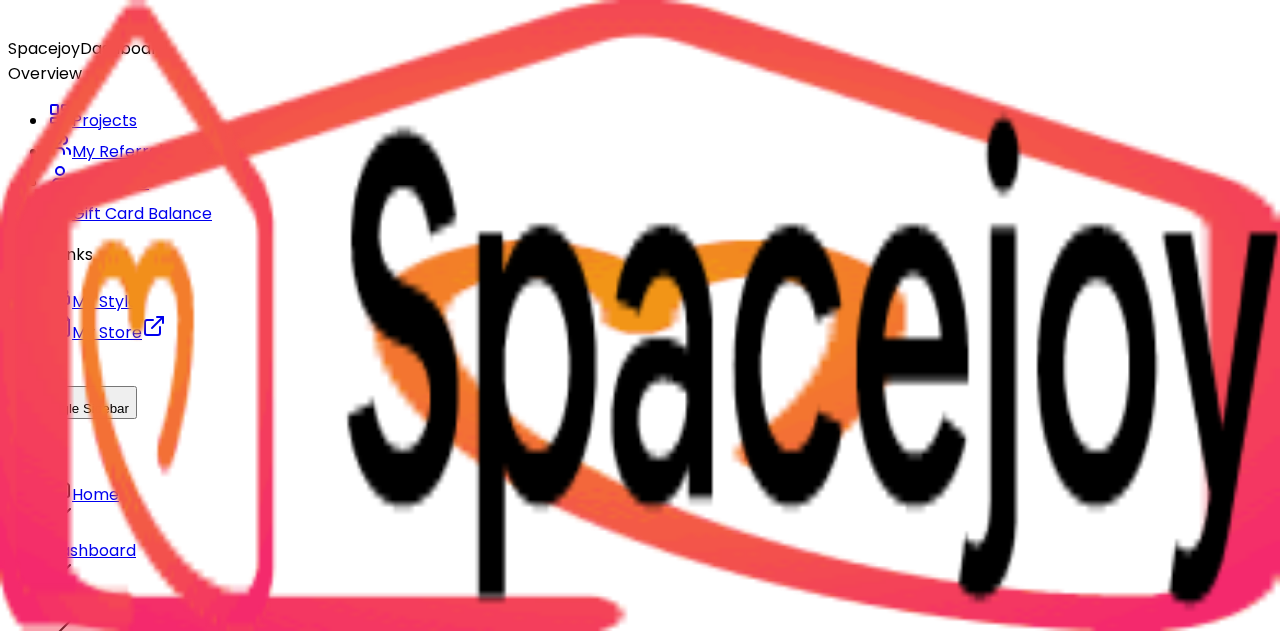 scroll, scrollTop: 0, scrollLeft: 0, axis: both 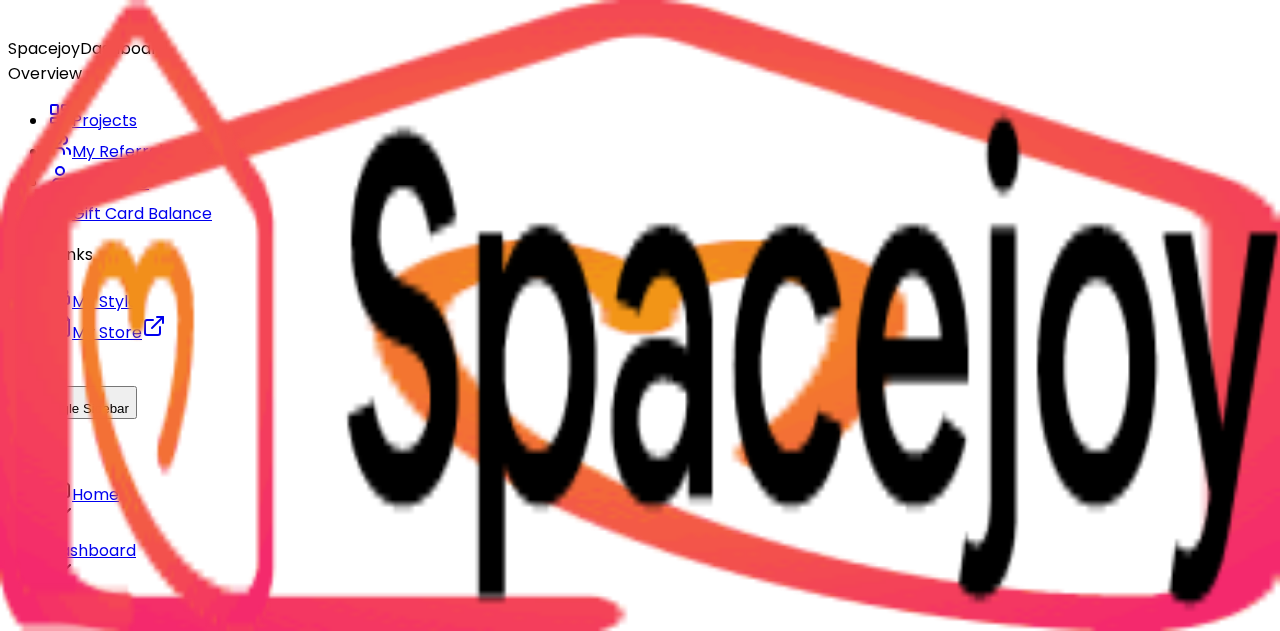 click on "Shop Products" at bounding box center (235, 941) 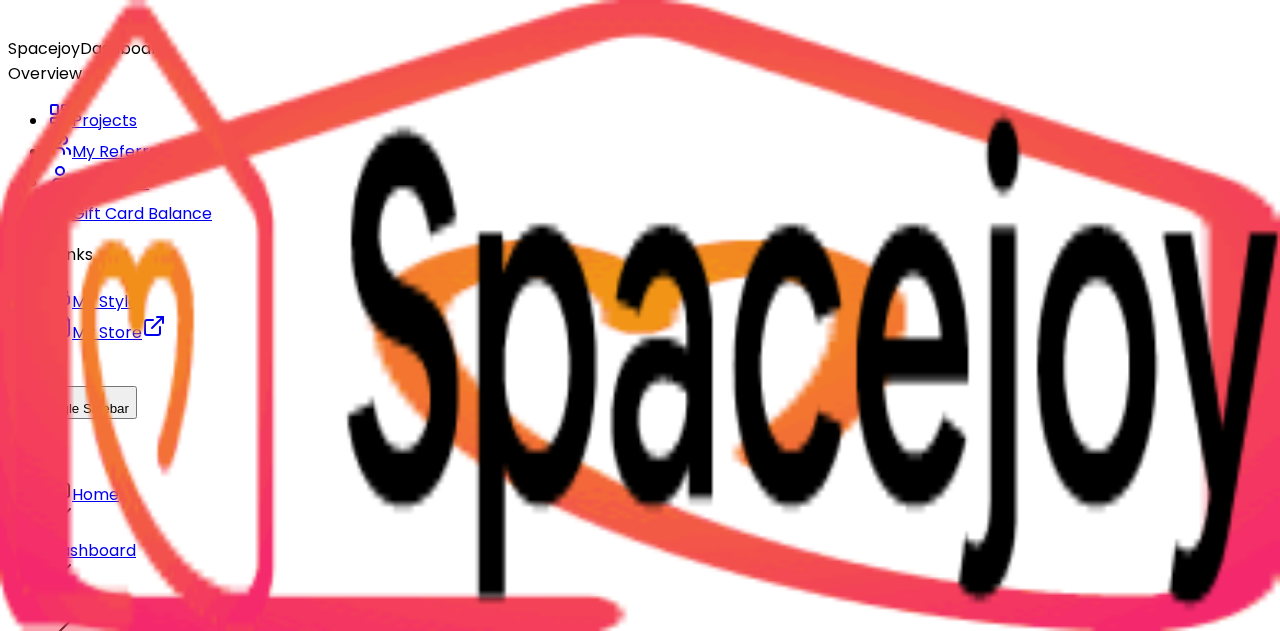 scroll, scrollTop: 7230, scrollLeft: 0, axis: vertical 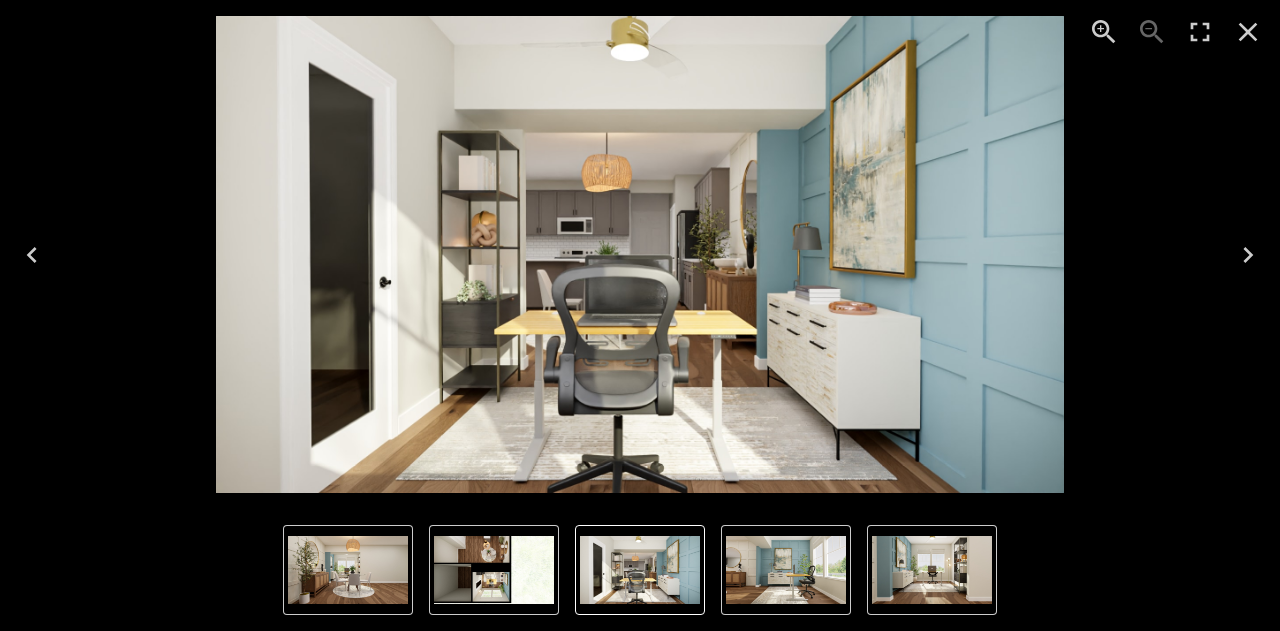 click at bounding box center [1248, 255] 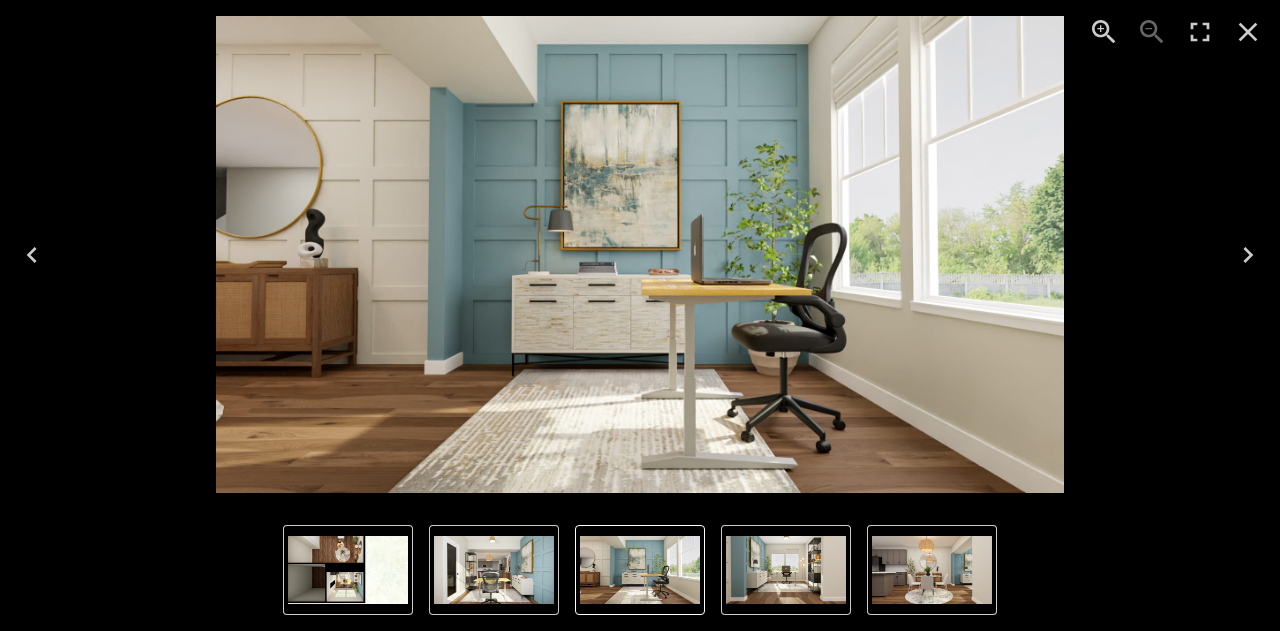 type 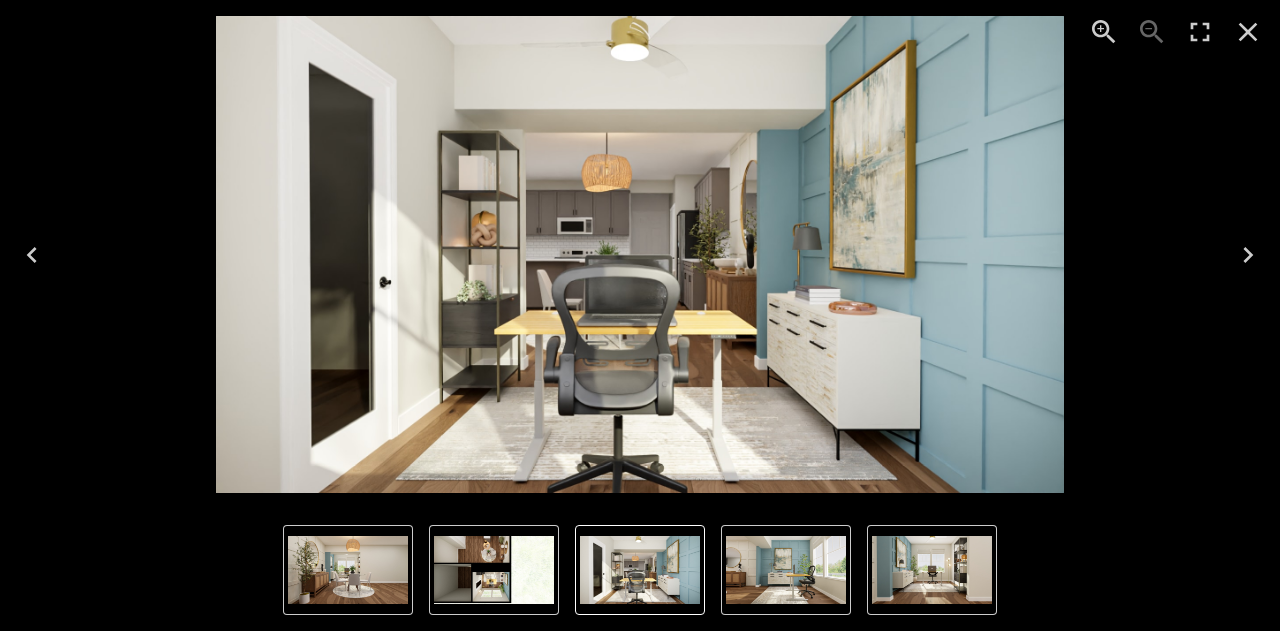 click at bounding box center (932, 570) 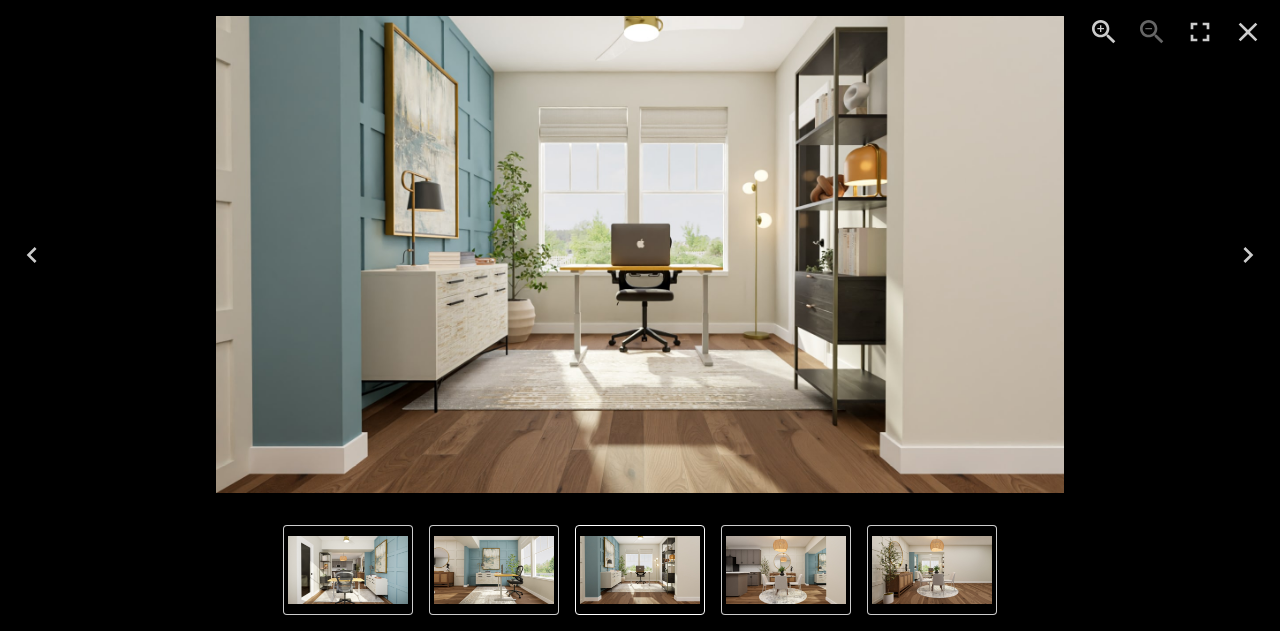 click at bounding box center (640, 254) 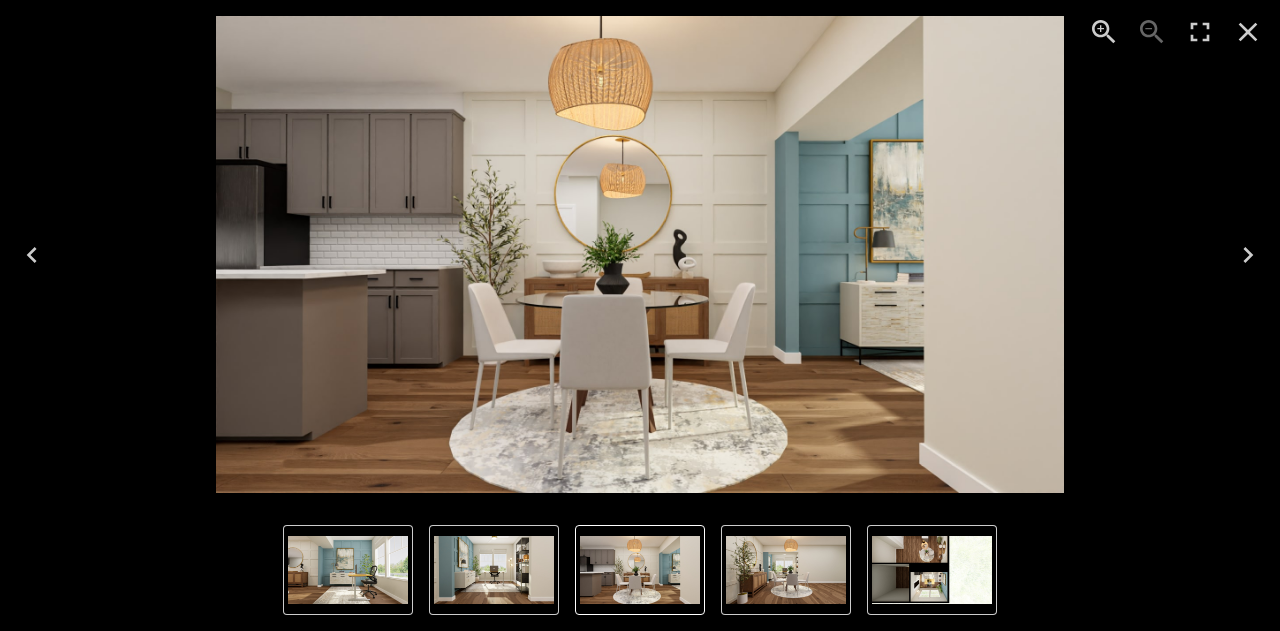 click at bounding box center [1200, 32] 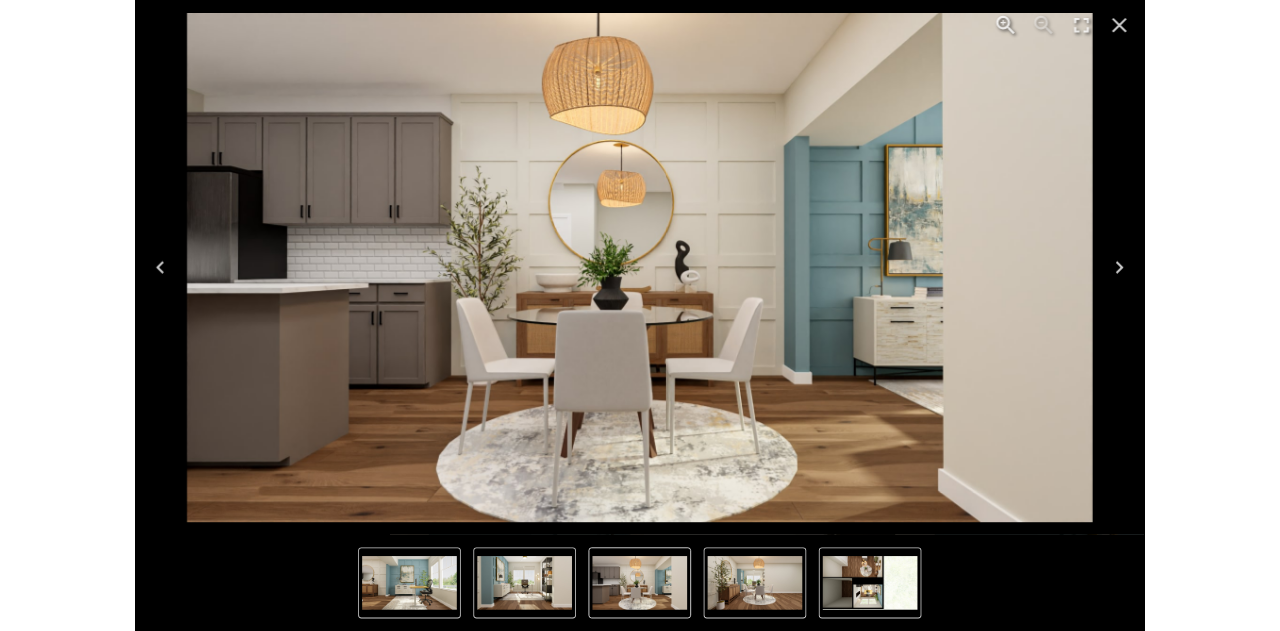 scroll, scrollTop: 7062, scrollLeft: 0, axis: vertical 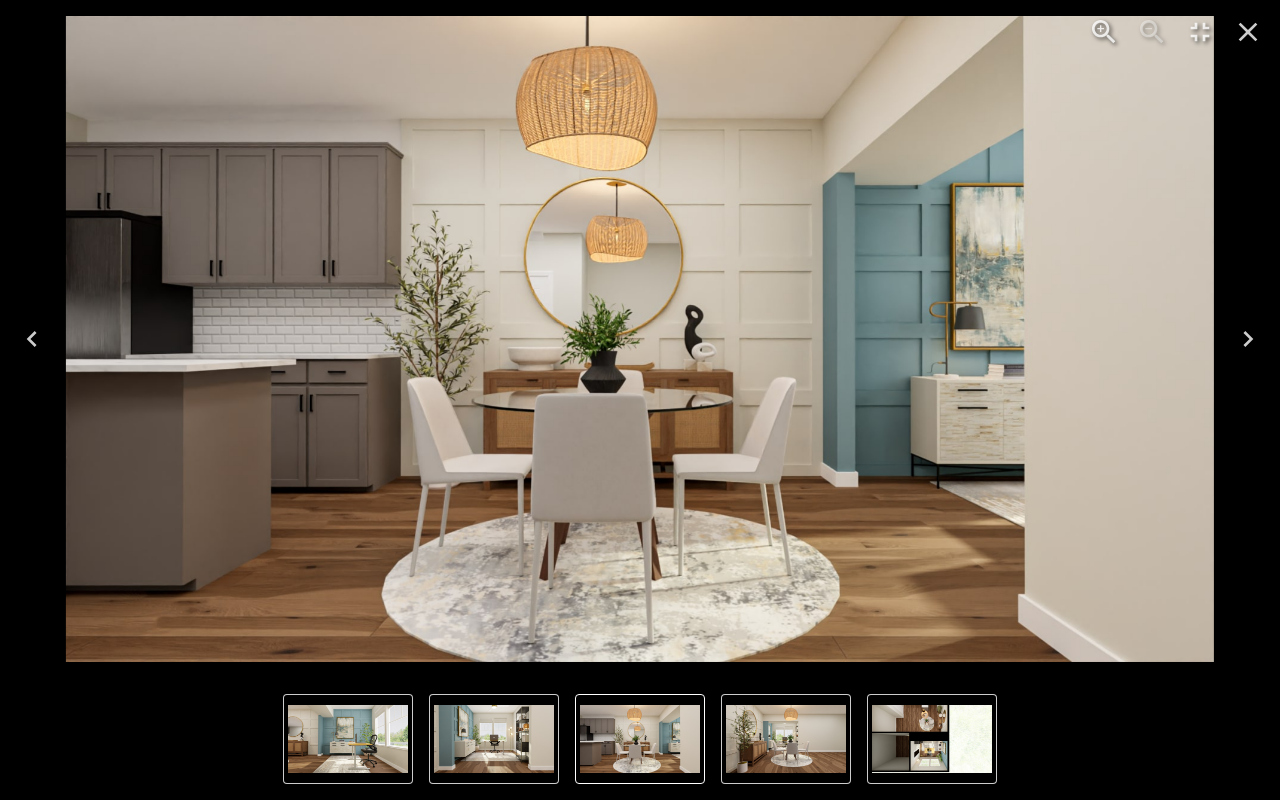 click at bounding box center (1248, 339) 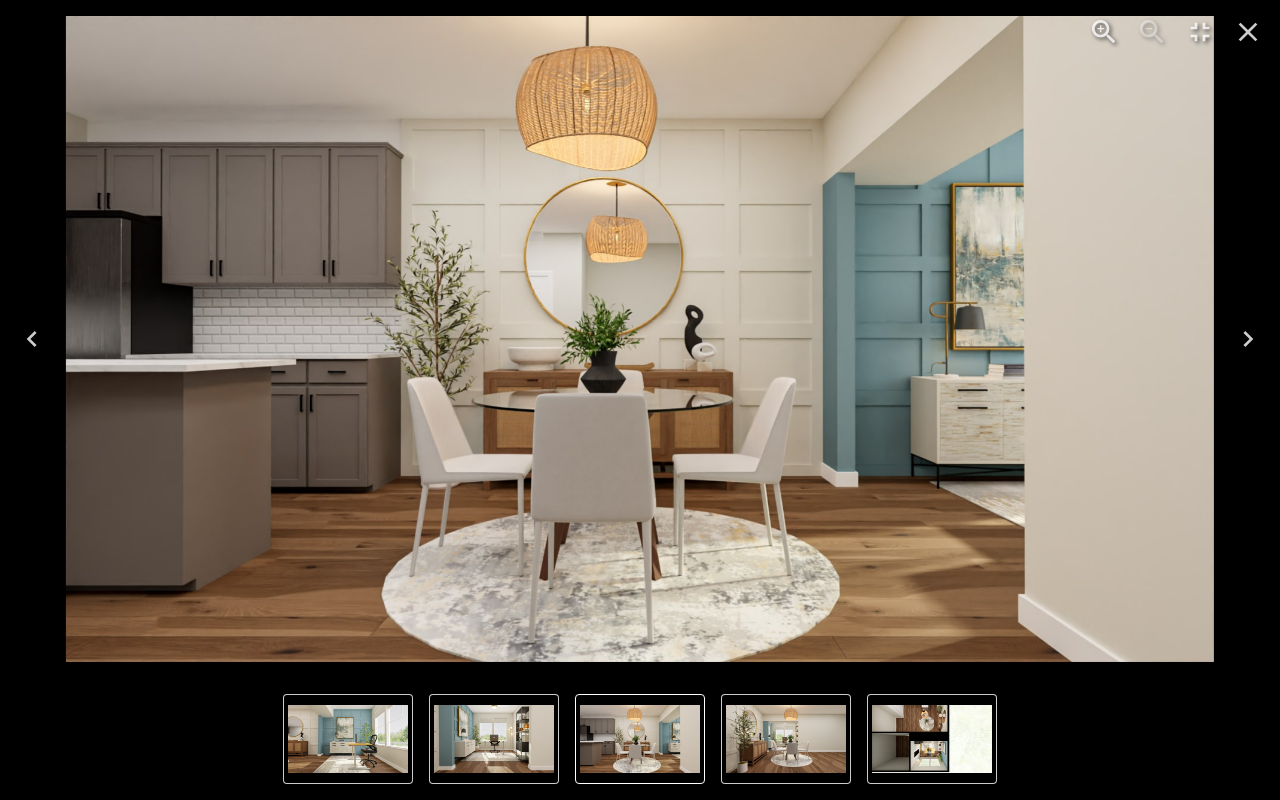 click at bounding box center (640, 339) 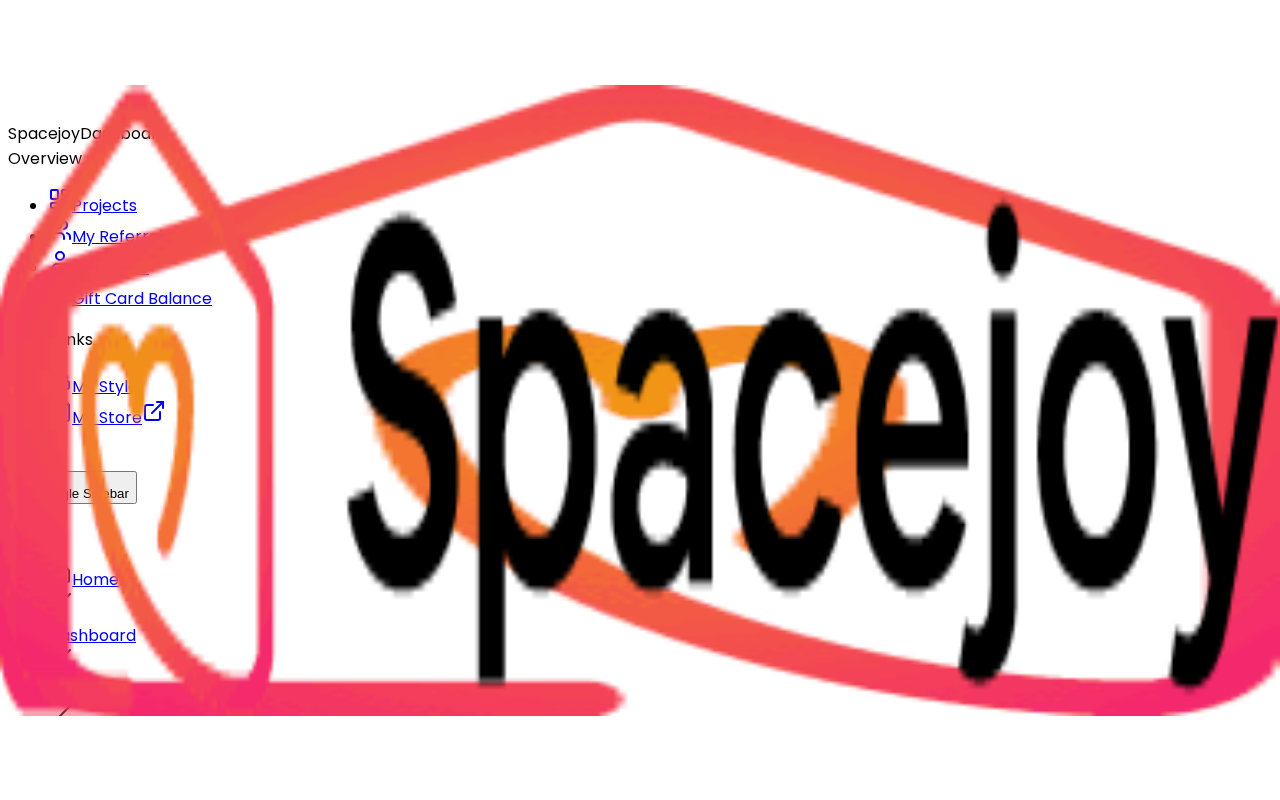 scroll, scrollTop: 7230, scrollLeft: 0, axis: vertical 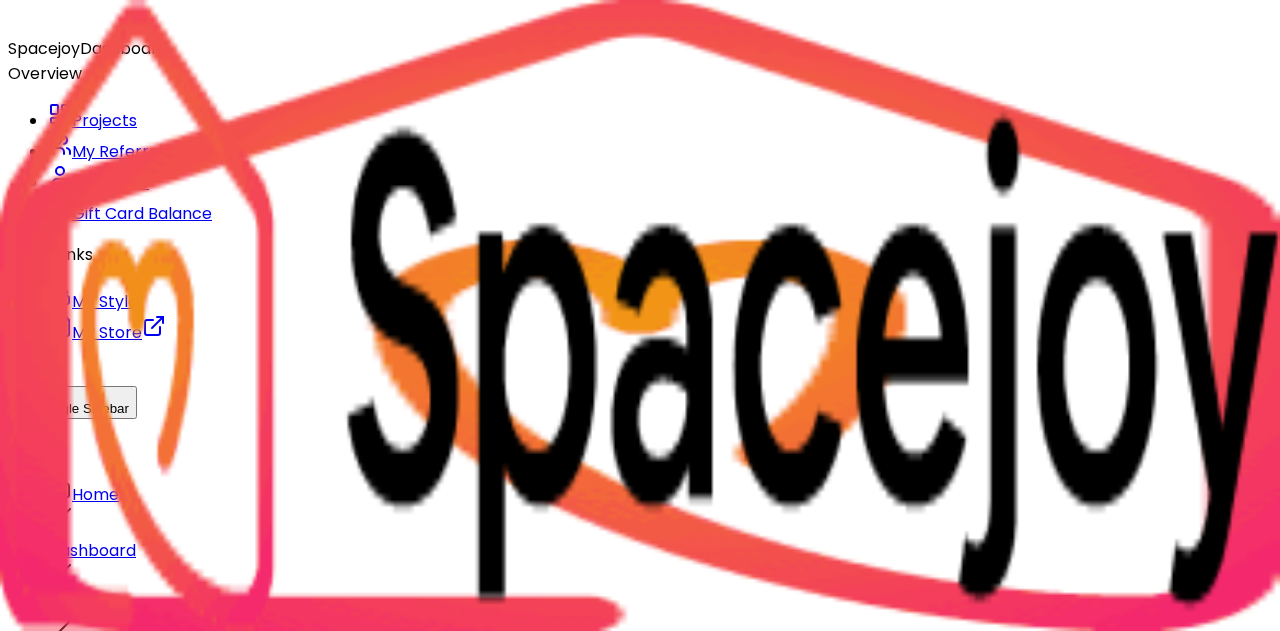 click at bounding box center [68, 1603] 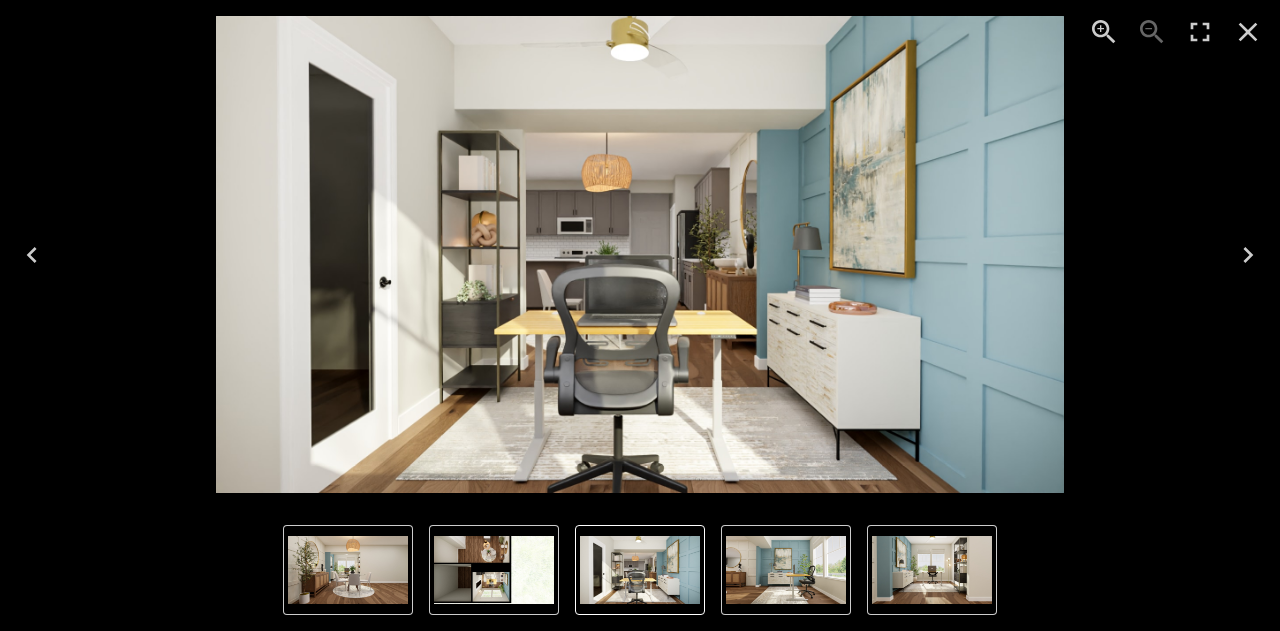 click at bounding box center (348, 570) 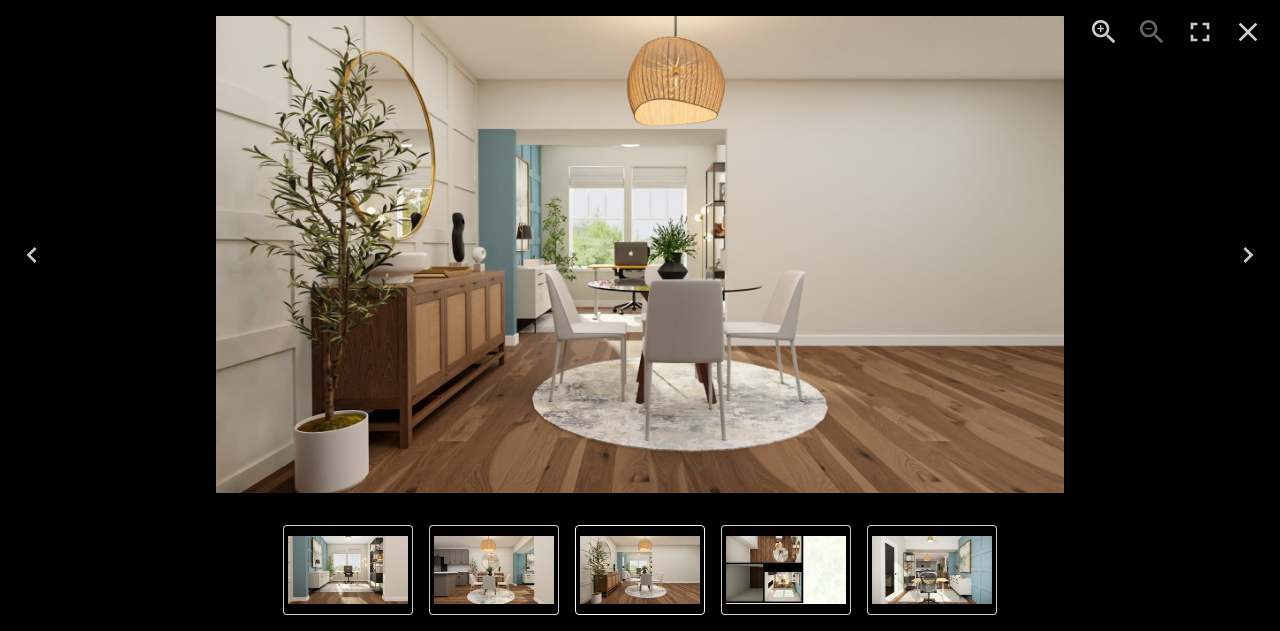 click at bounding box center [640, 570] 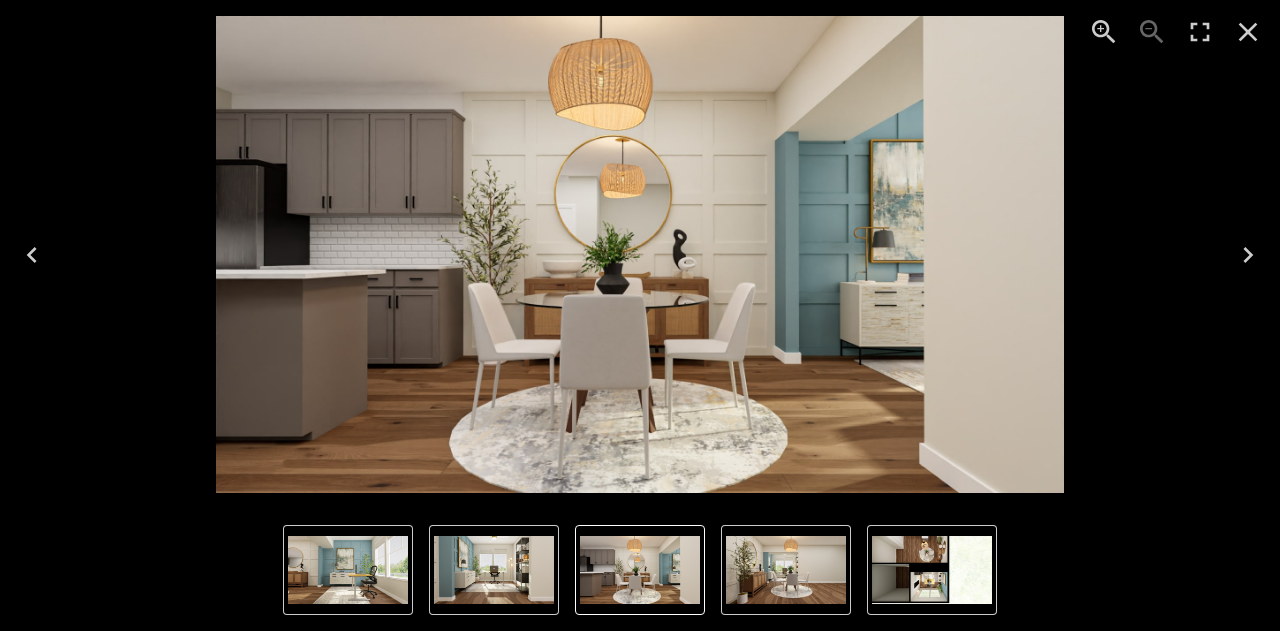 click at bounding box center [1200, 32] 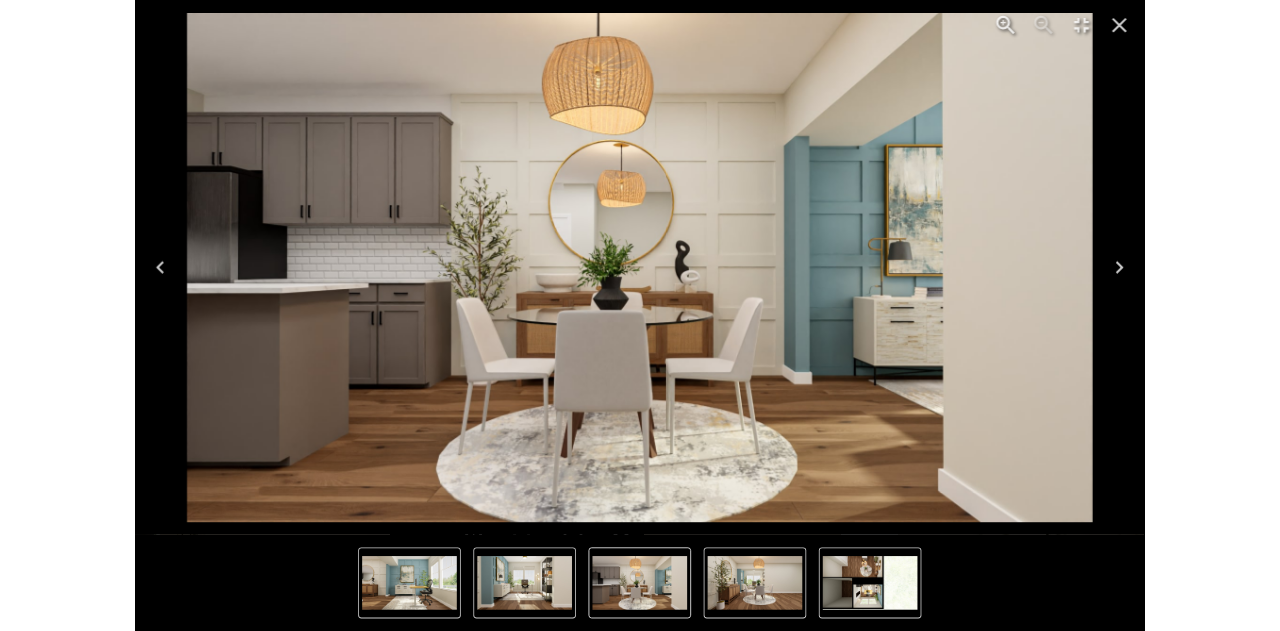 scroll, scrollTop: 7062, scrollLeft: 0, axis: vertical 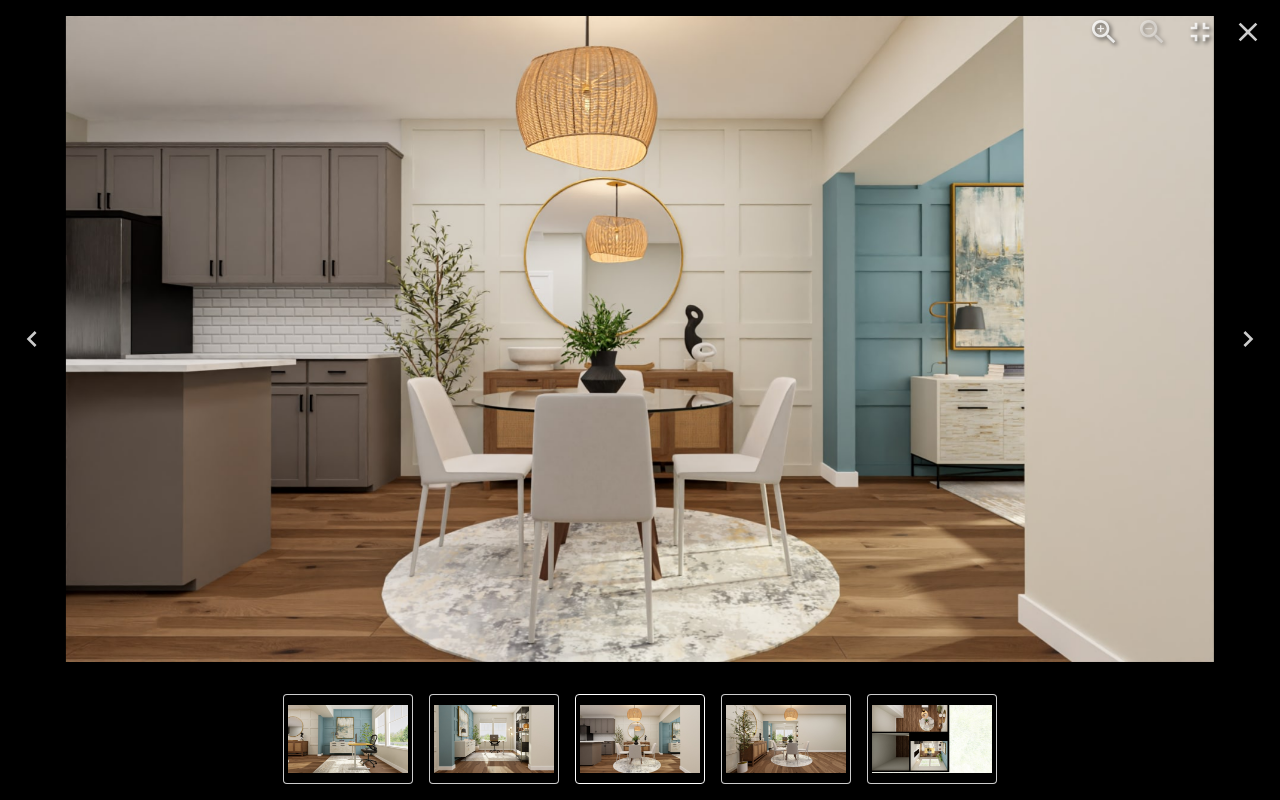 type 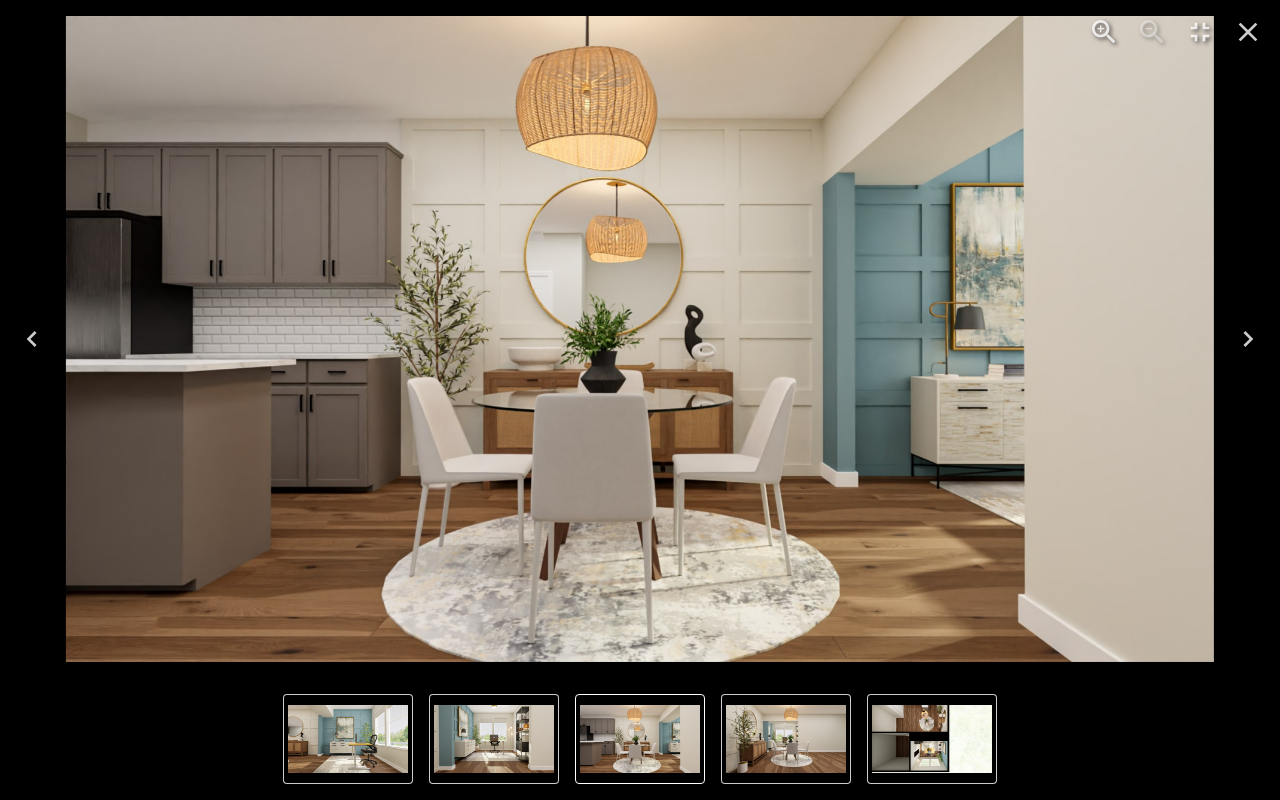 click at bounding box center [1200, 32] 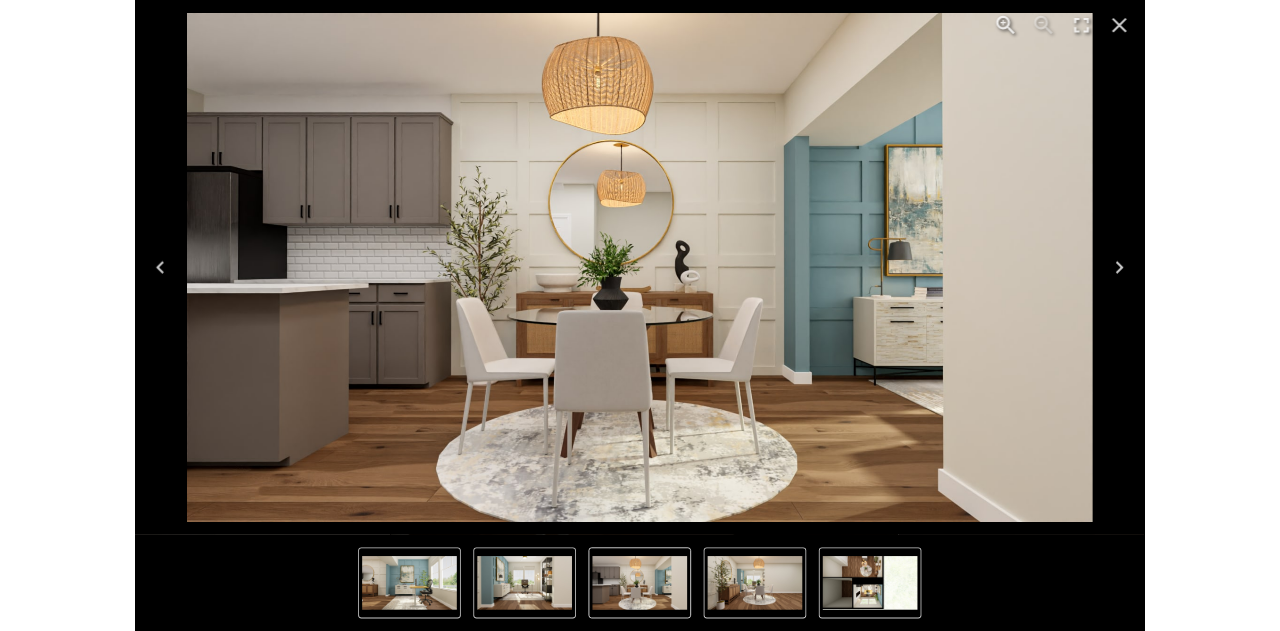 scroll, scrollTop: 7230, scrollLeft: 0, axis: vertical 